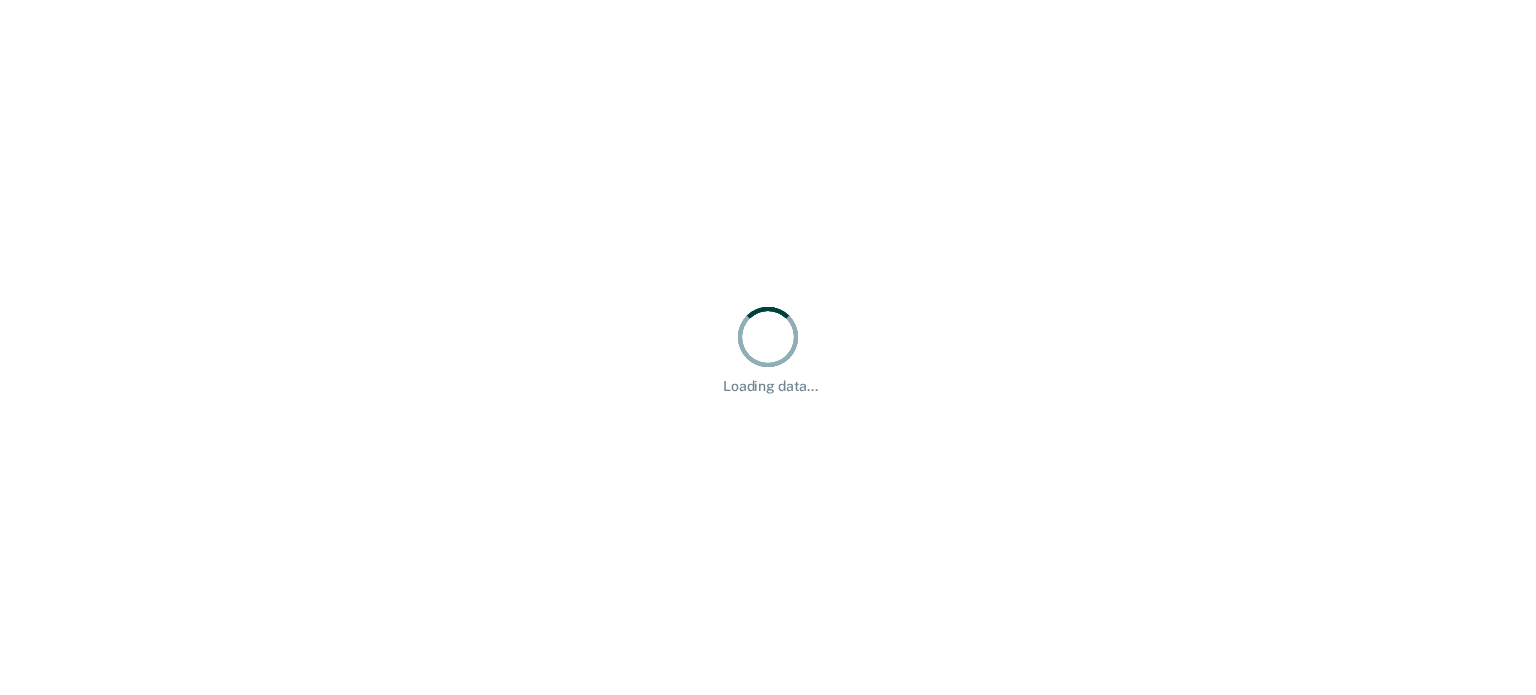 scroll, scrollTop: 0, scrollLeft: 0, axis: both 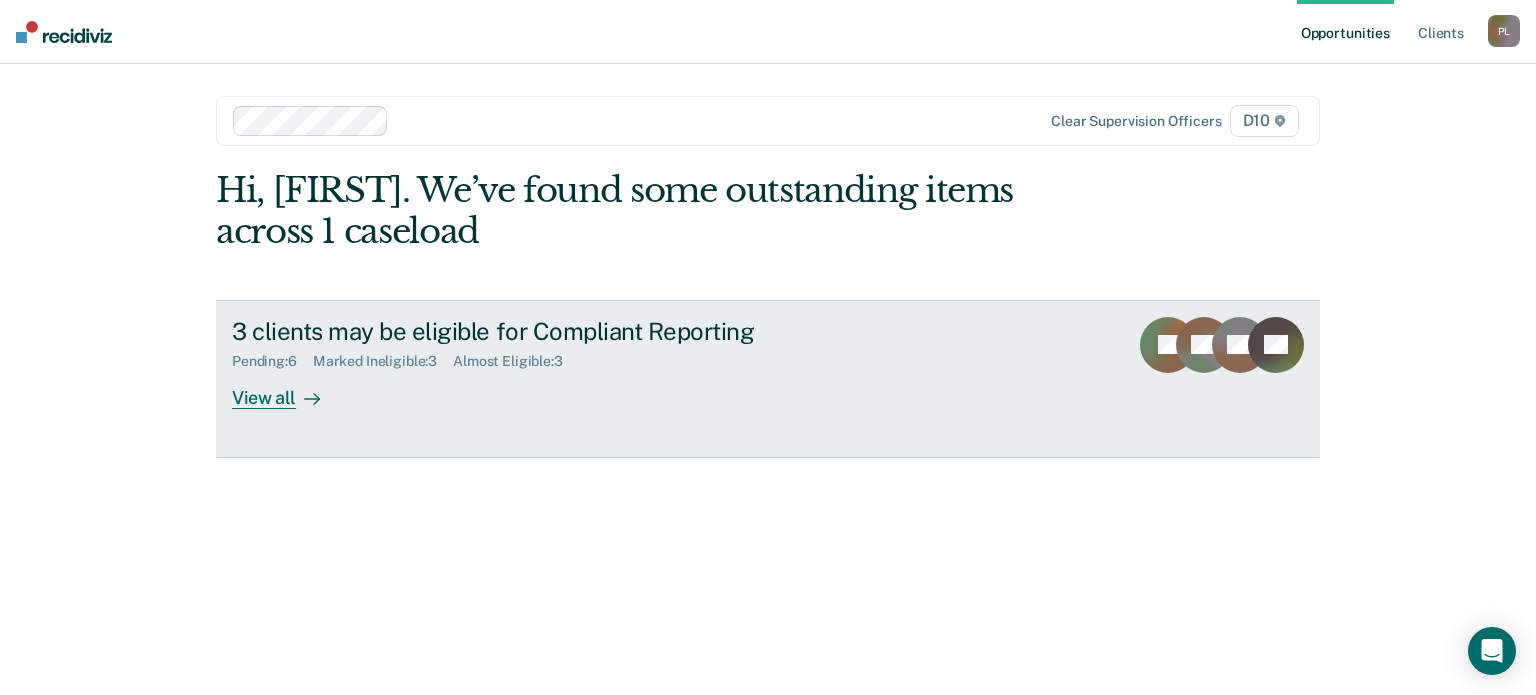 click on "3 clients may be eligible for Compliant Reporting Pending :  6 Marked Ineligible :  3 Almost Eligible :  3 View all   AJ SK BB PE" at bounding box center [768, 379] 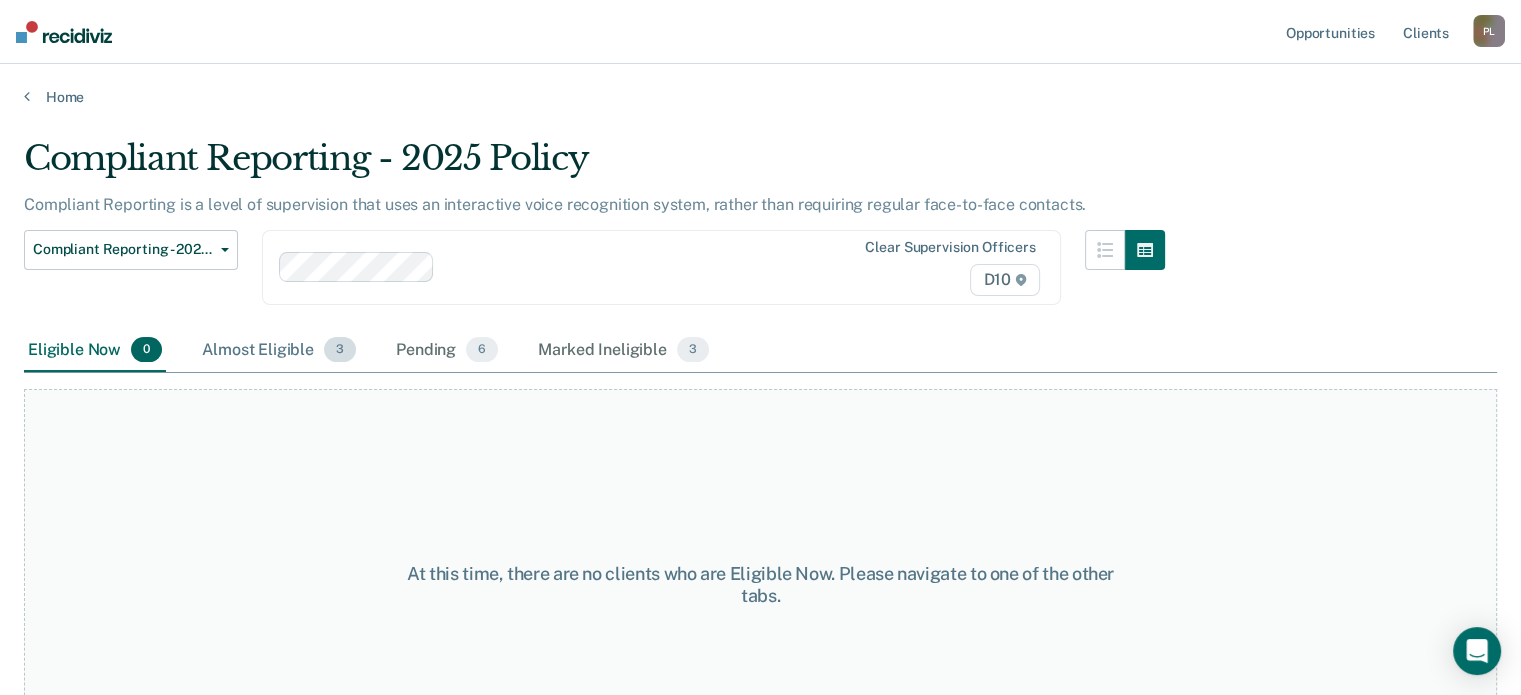 click on "Almost Eligible 3" at bounding box center [279, 351] 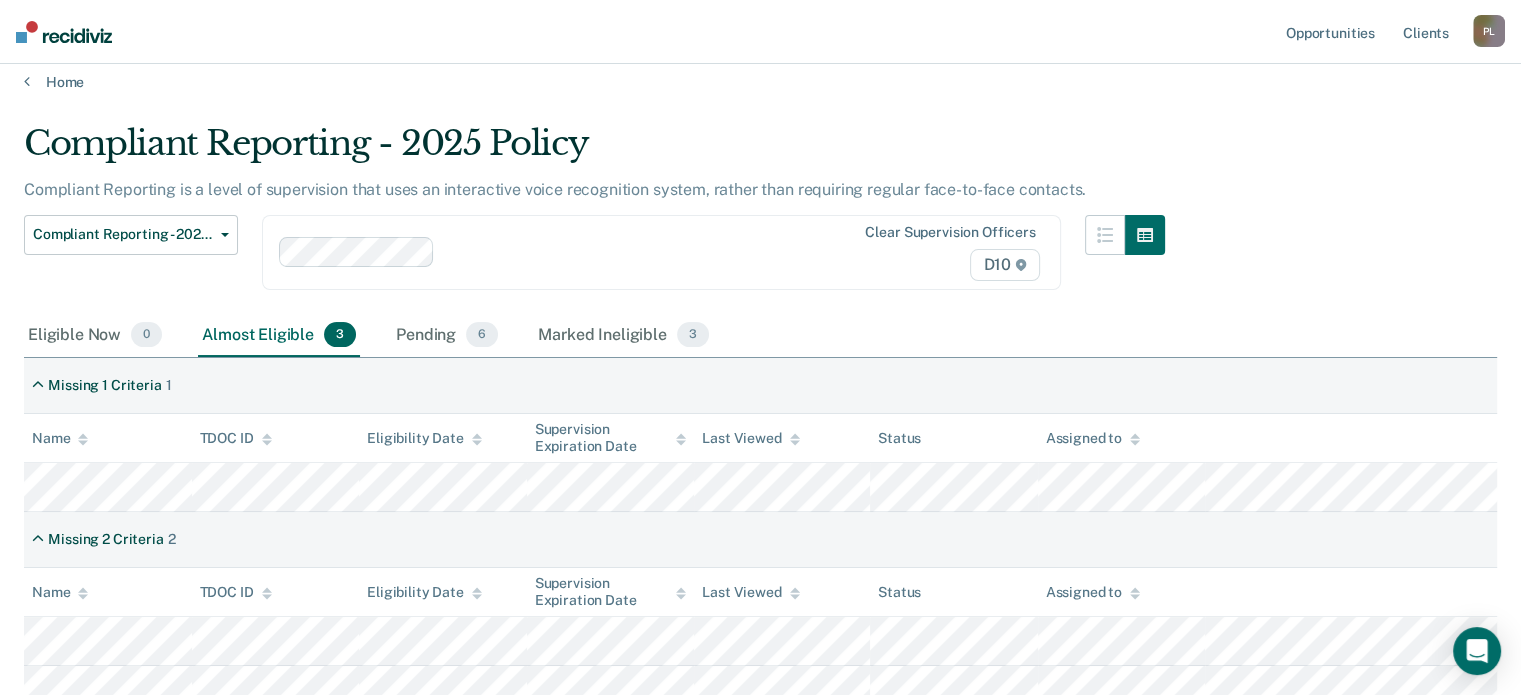 scroll, scrollTop: 176, scrollLeft: 0, axis: vertical 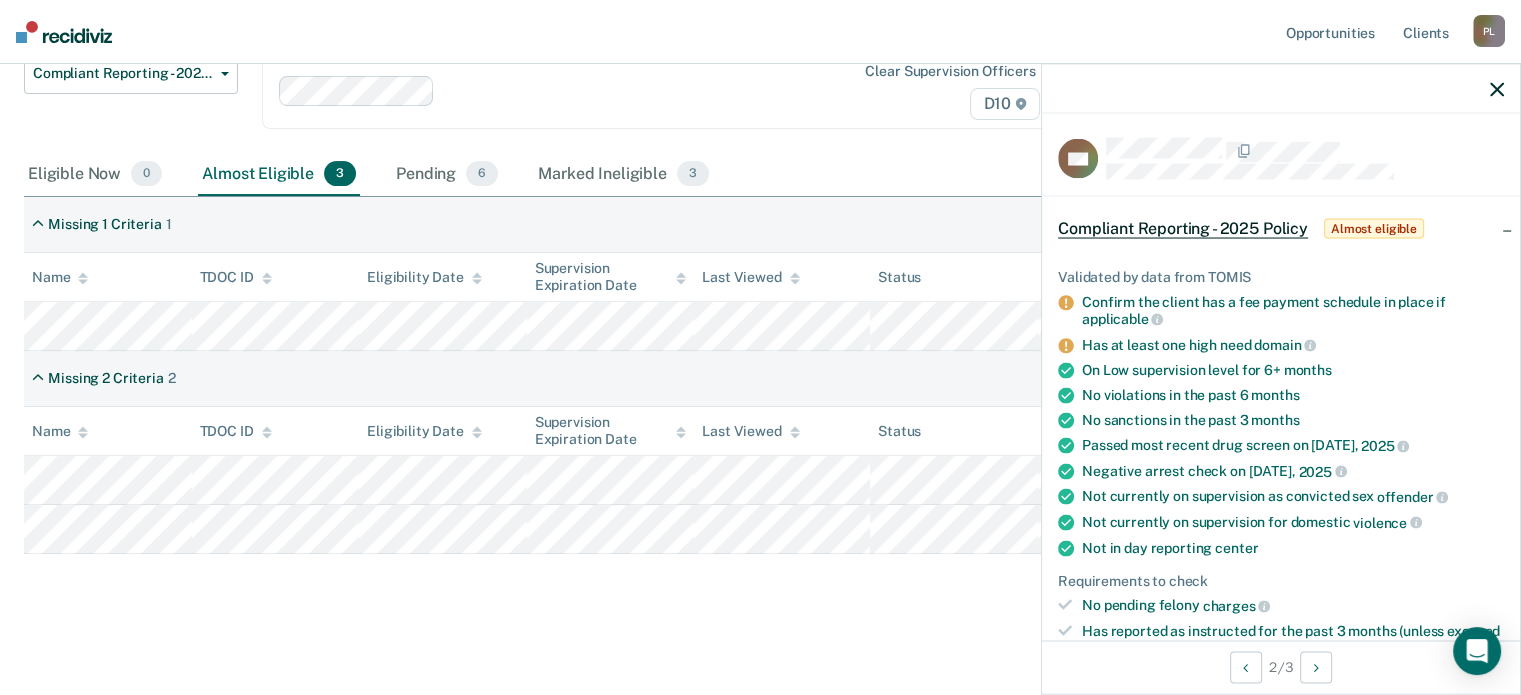 click on "Validated by data from TOMIS Confirm the client has a fee payment schedule in place if applicable   Has at least one high need domain   On Low supervision level for 6+   months No violations in the past 6   months No sanctions in the past 3   months Passed most recent drug screen on [DATE],   2025
Negative arrest check on [DATE],   2025   Not currently on supervision as convicted sex   offender   Not currently on supervision for domestic   violence   Not in day reporting   center Requirements to check No pending felony   charges   Has reported as instructed for the past 3 months (unless excused or   documented) Able to comply with any Court/Board of Parole ordered special   conditions Not currently on supervision for highly publicized   case   Approved by judge if in relevant county or judicial   district   Upcoming sentence expiration date   checked" at bounding box center (1281, 522) 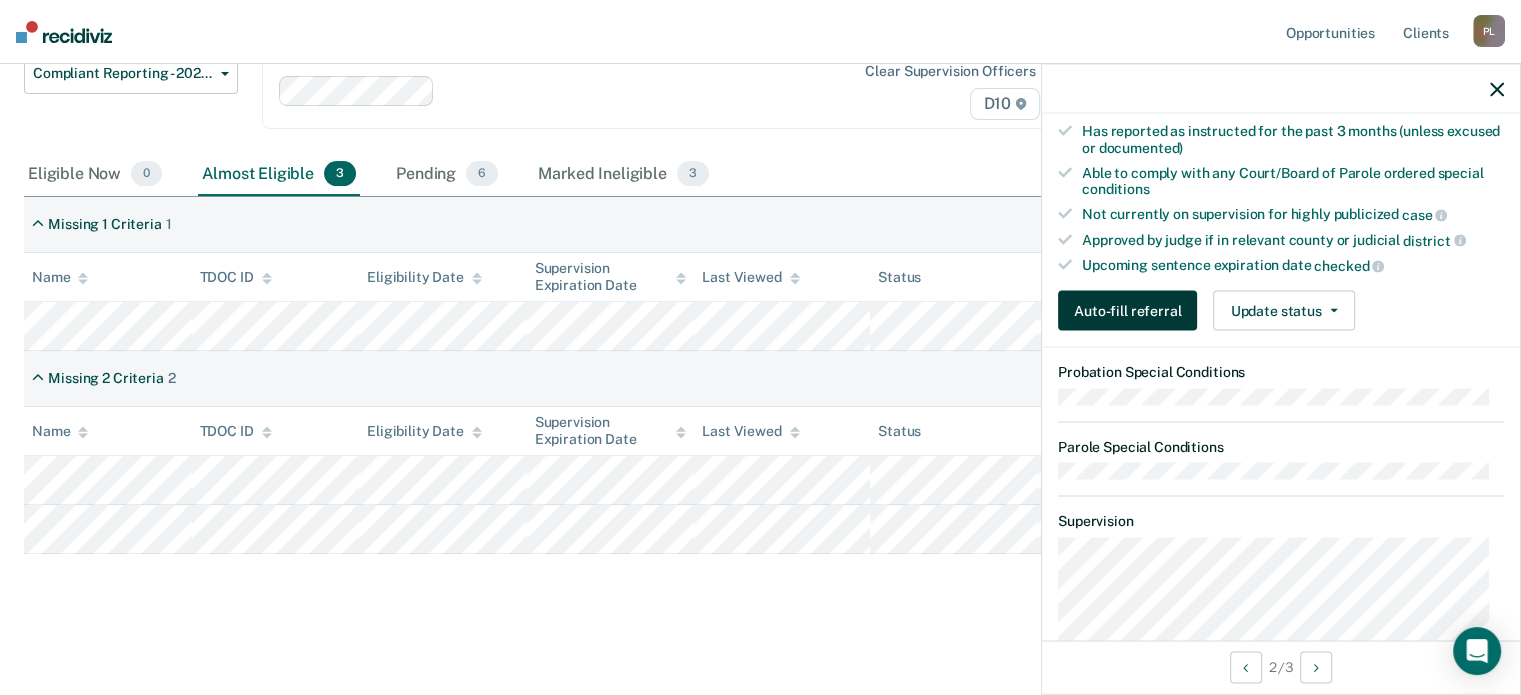 click on "Auto-fill referral" at bounding box center (1127, 311) 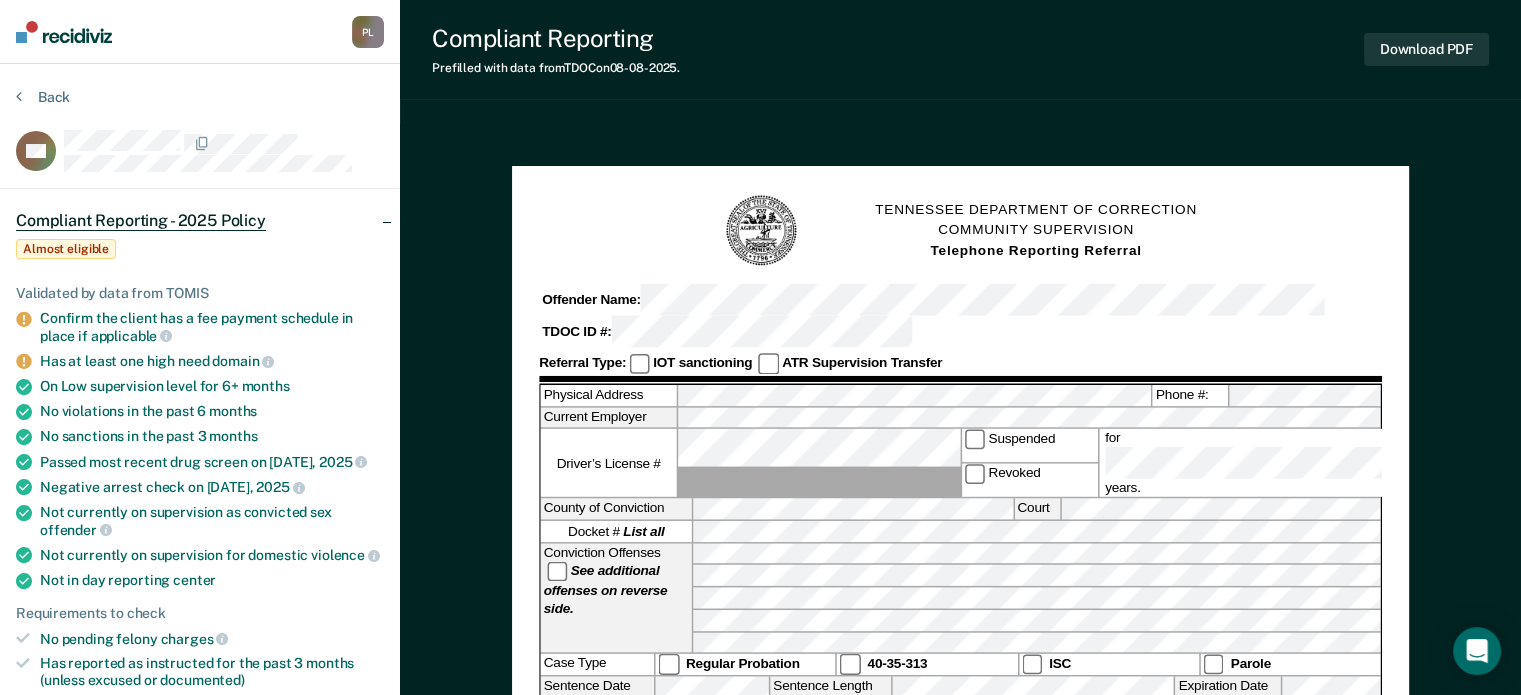 click on "Physical Address Phone #:" at bounding box center (961, 396) 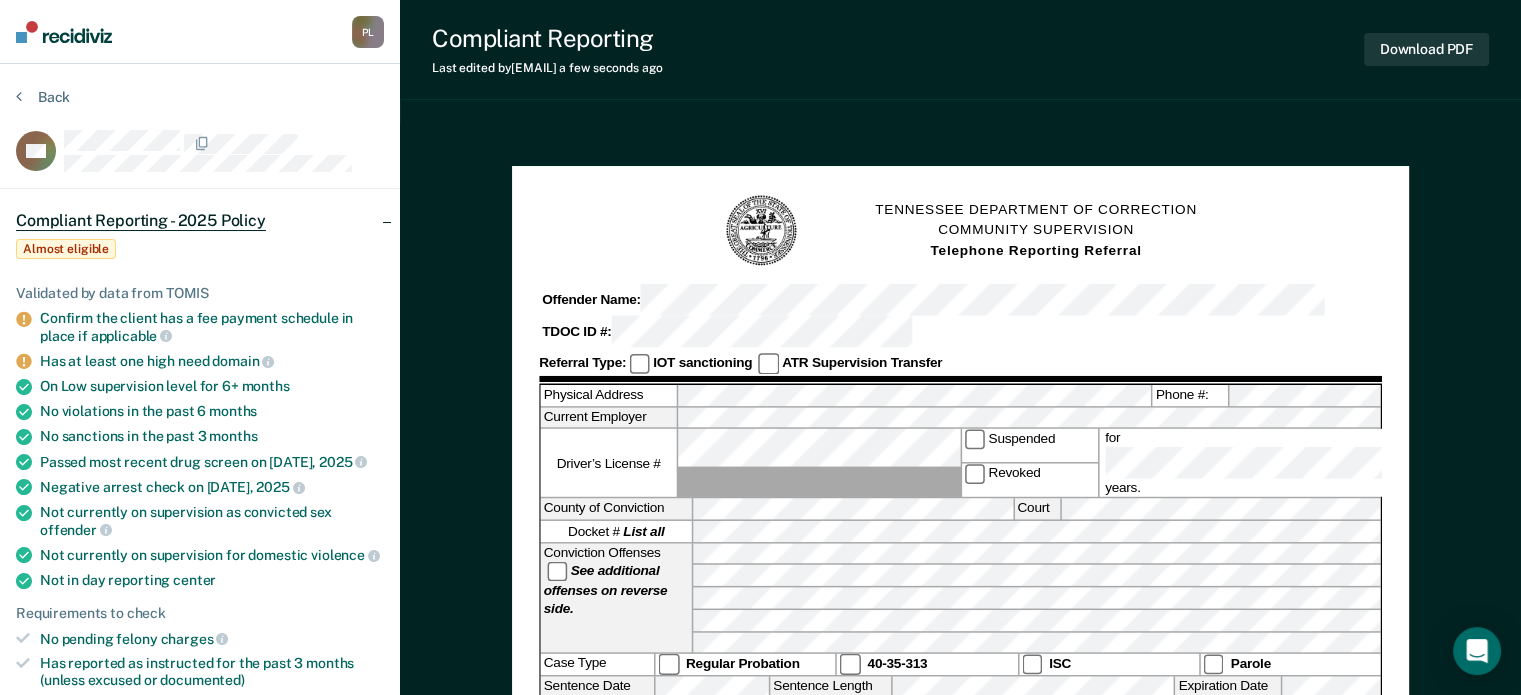 scroll, scrollTop: 0, scrollLeft: 0, axis: both 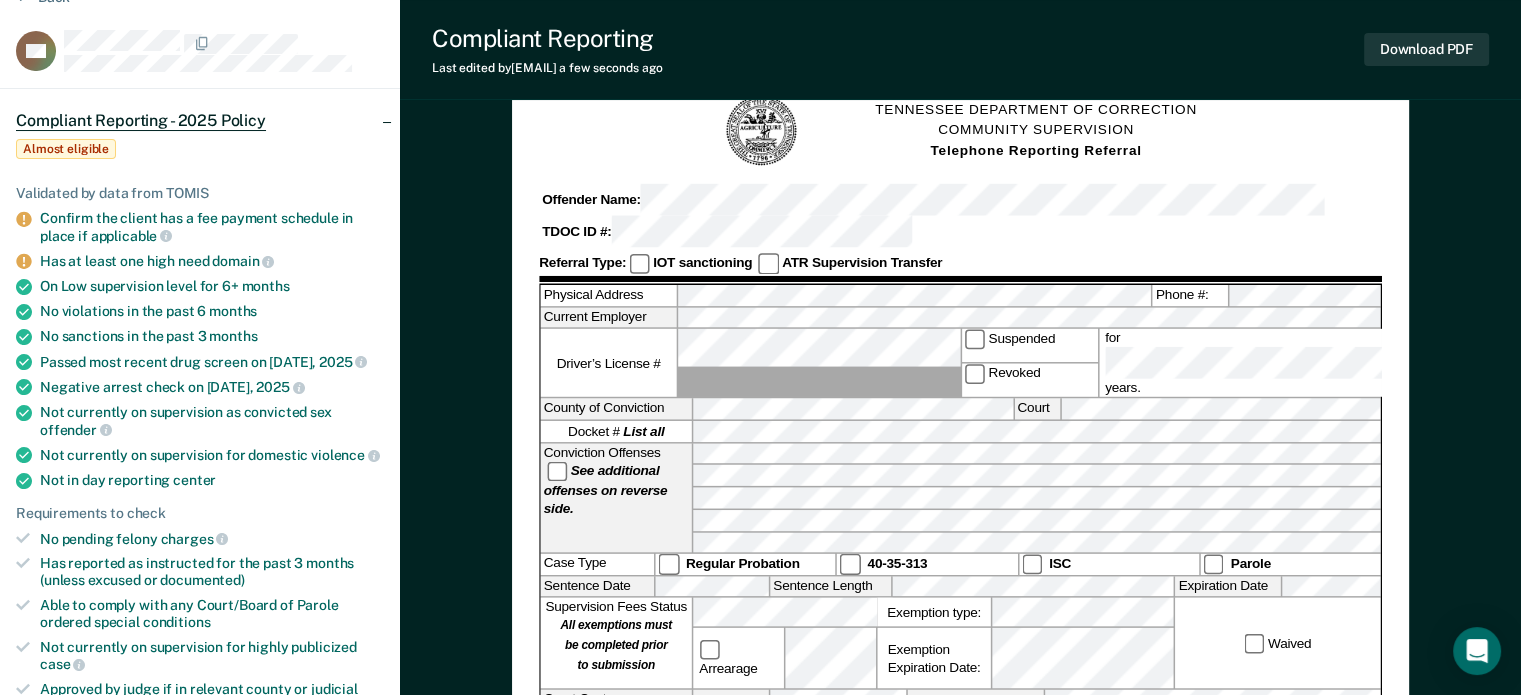 click on "Sentence Date Sentence Length Expiration Date" at bounding box center (961, 587) 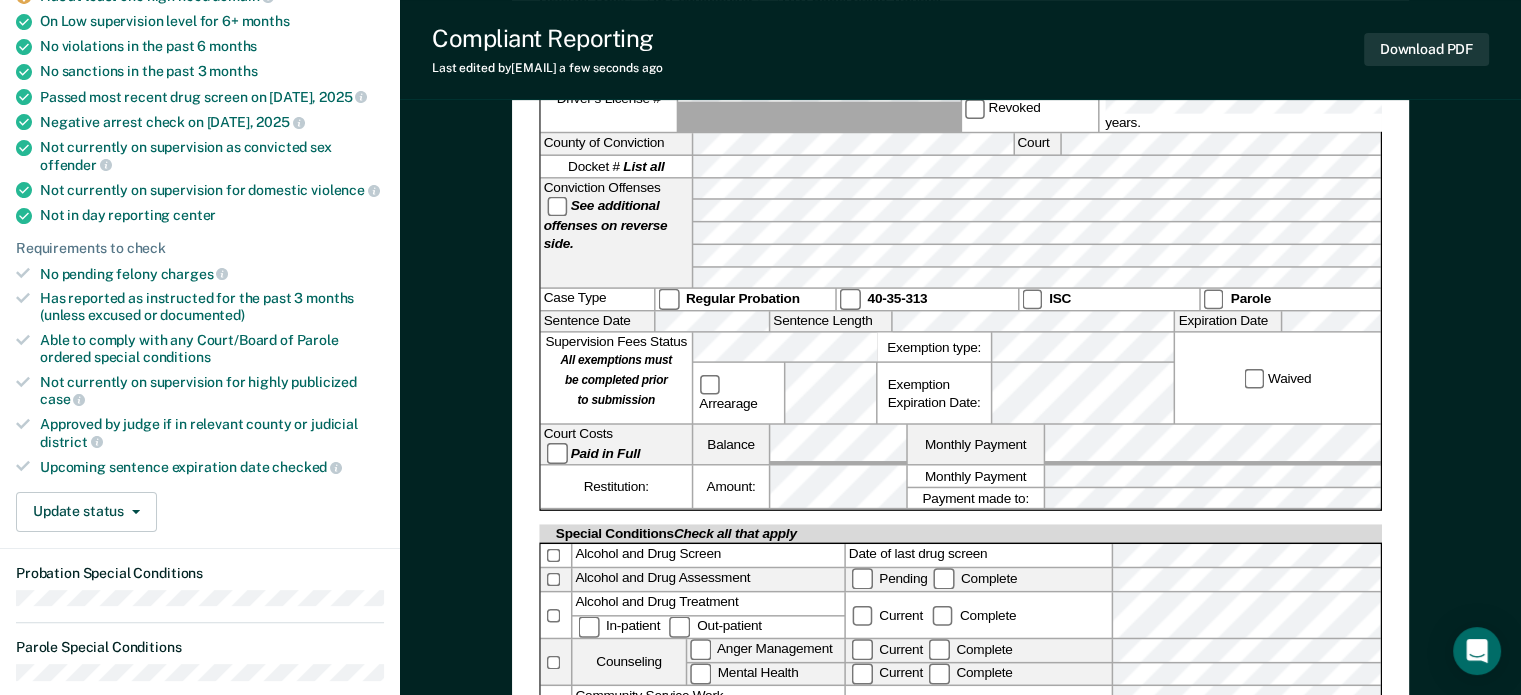 scroll, scrollTop: 200, scrollLeft: 0, axis: vertical 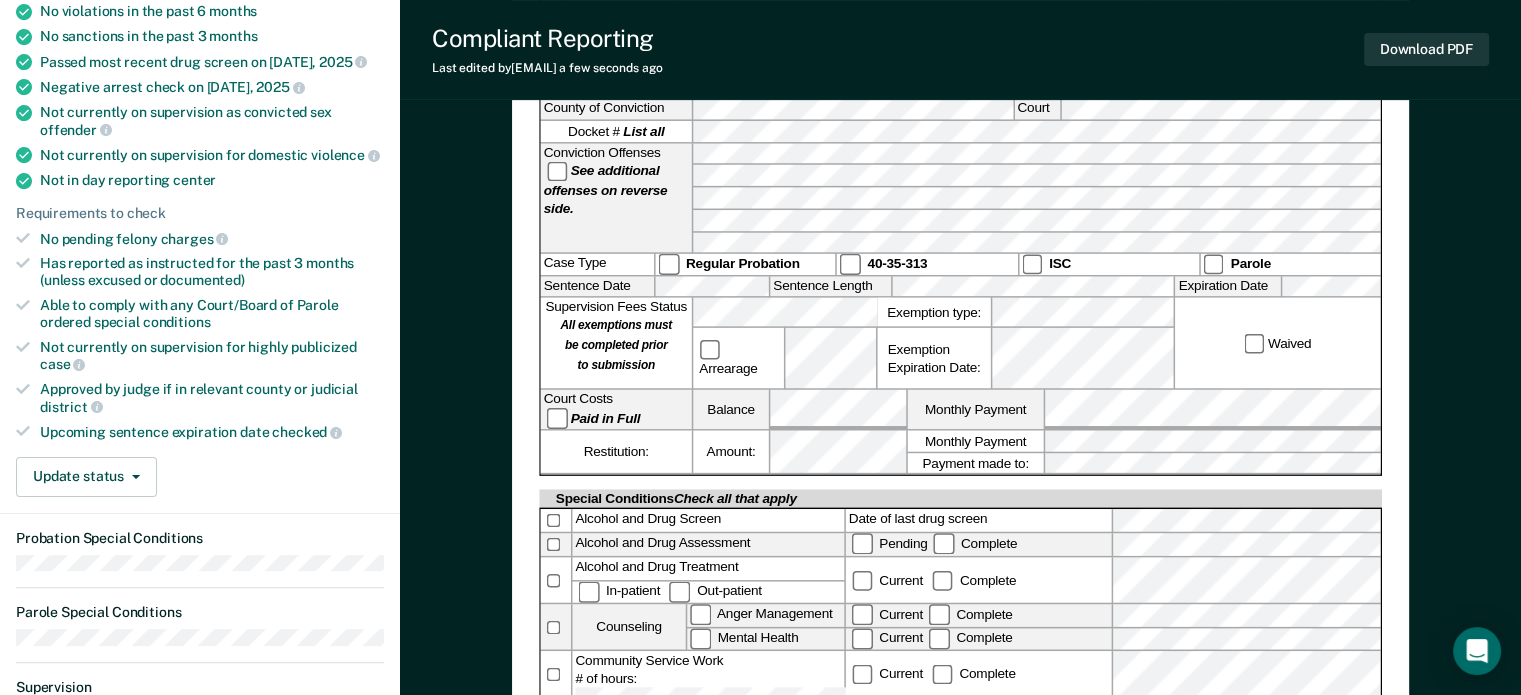 click on "Alcohol and Drug Screen Date of last drug screen" at bounding box center (961, 522) 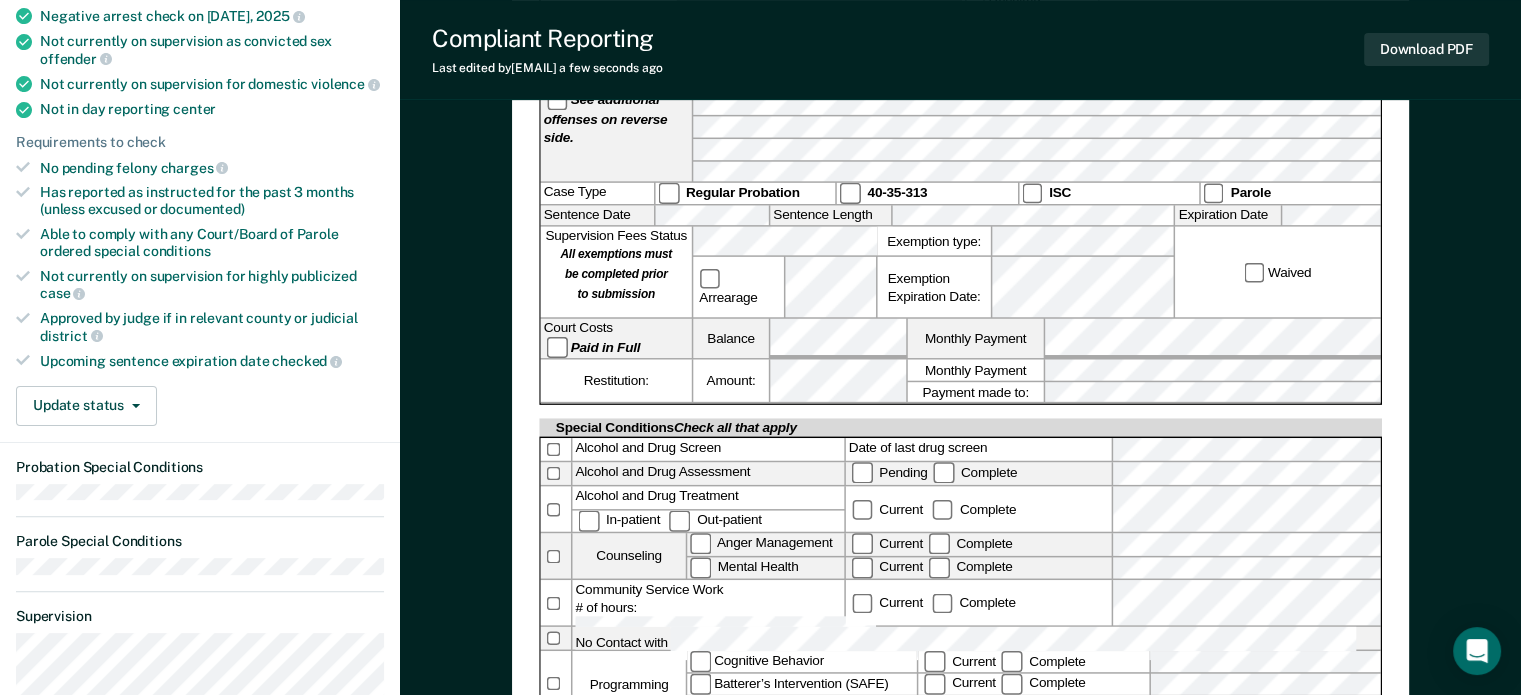 scroll, scrollTop: 500, scrollLeft: 0, axis: vertical 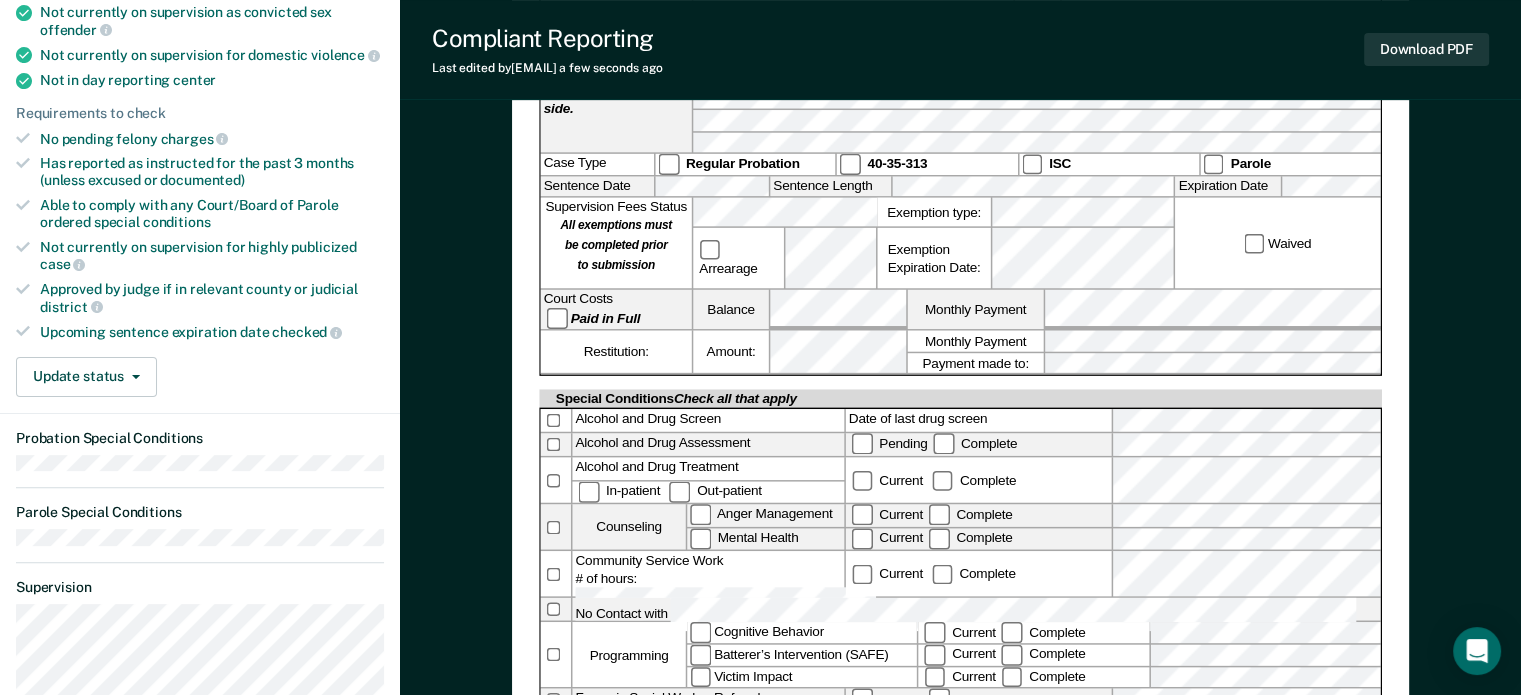 click on "Alcohol and Drug Screen Date of last drug screen Alcohol and Drug Assessment   Pending   Complete Alcohol and Drug Treatment   In-patient     Out-patient   Current     Complete Counseling   Anger Management   Mental Health   Current   Complete   Current   Complete Community Service Work # of hours:     Current   Complete No Contact with   Programming Cognitive Behavior Batterer’s Intervention (SAFE) Victim Impact   Current   Complete   Current   Complete   Current   Complete Forensic Social Worker Referral   Current   Complete" at bounding box center (960, 560) 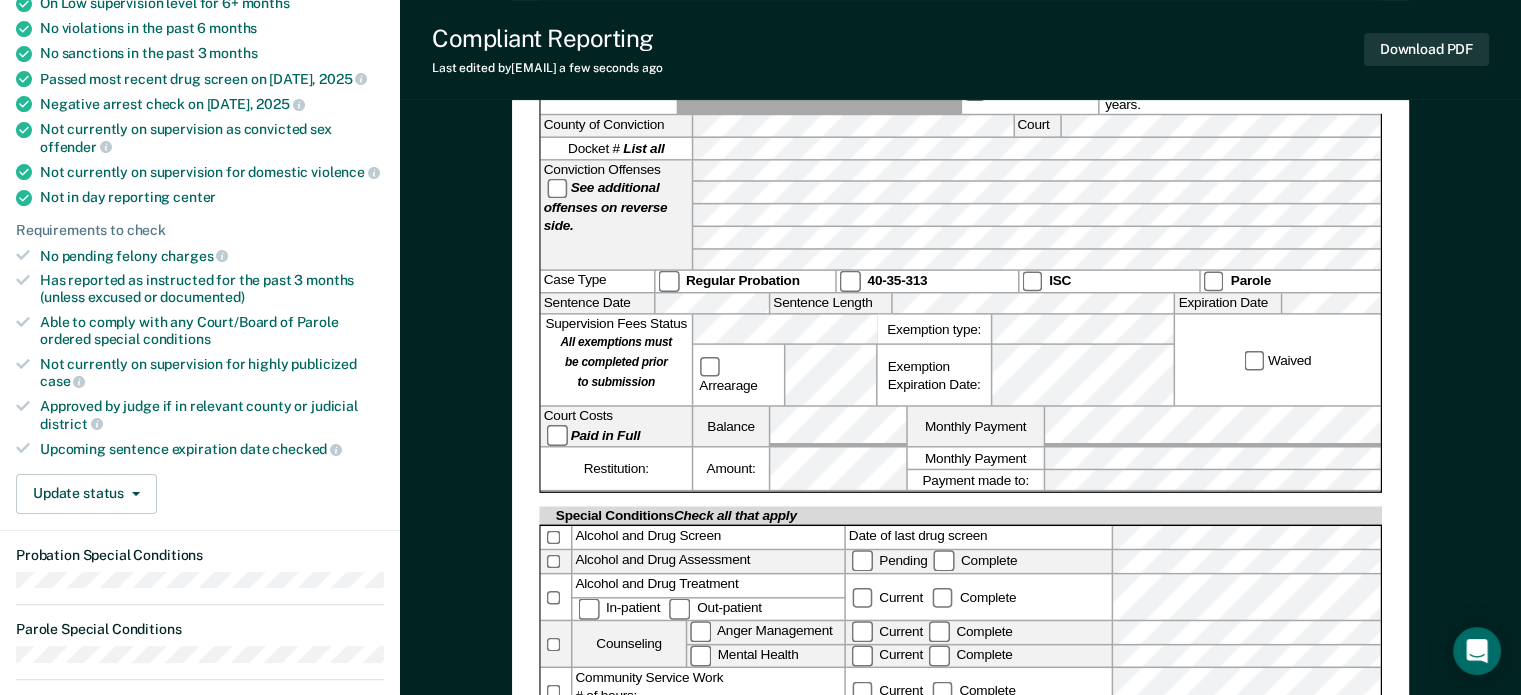 scroll, scrollTop: 100, scrollLeft: 0, axis: vertical 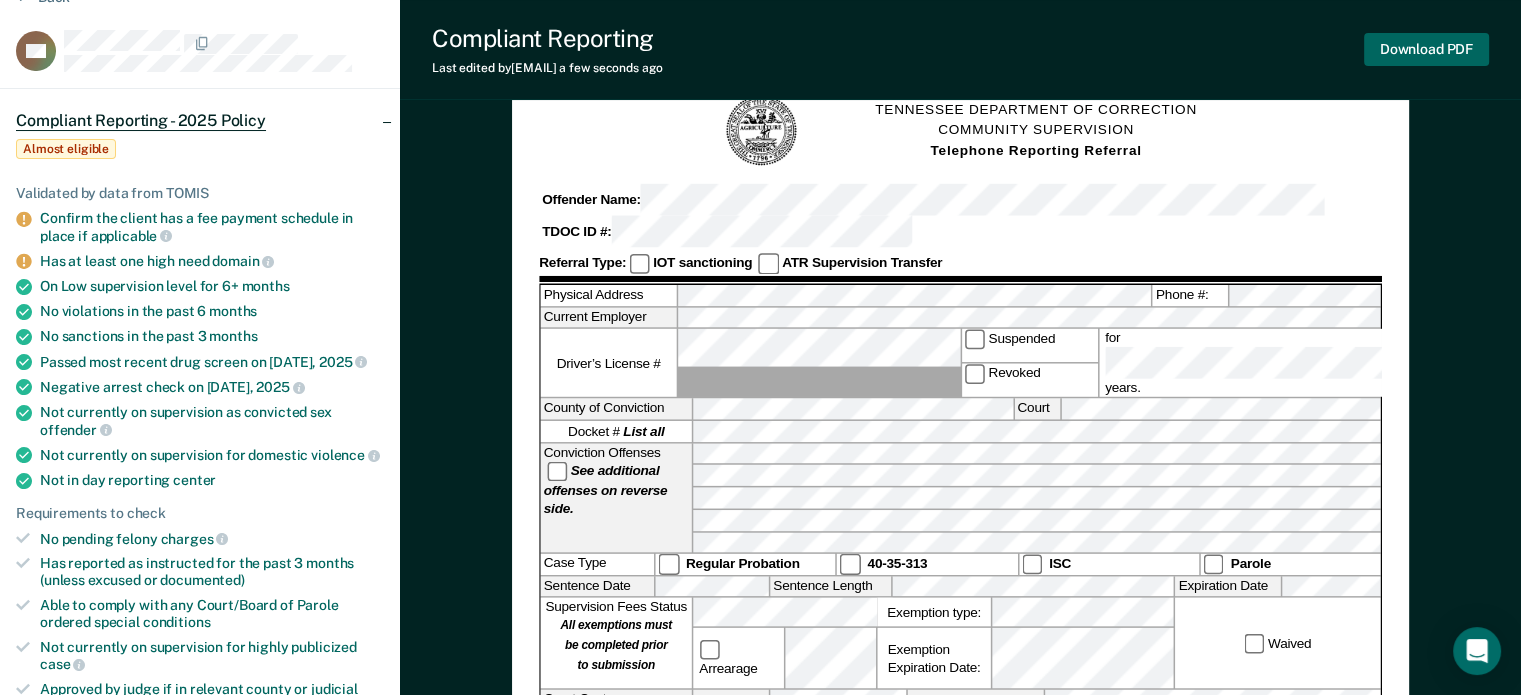 click on "Download PDF" at bounding box center [1426, 49] 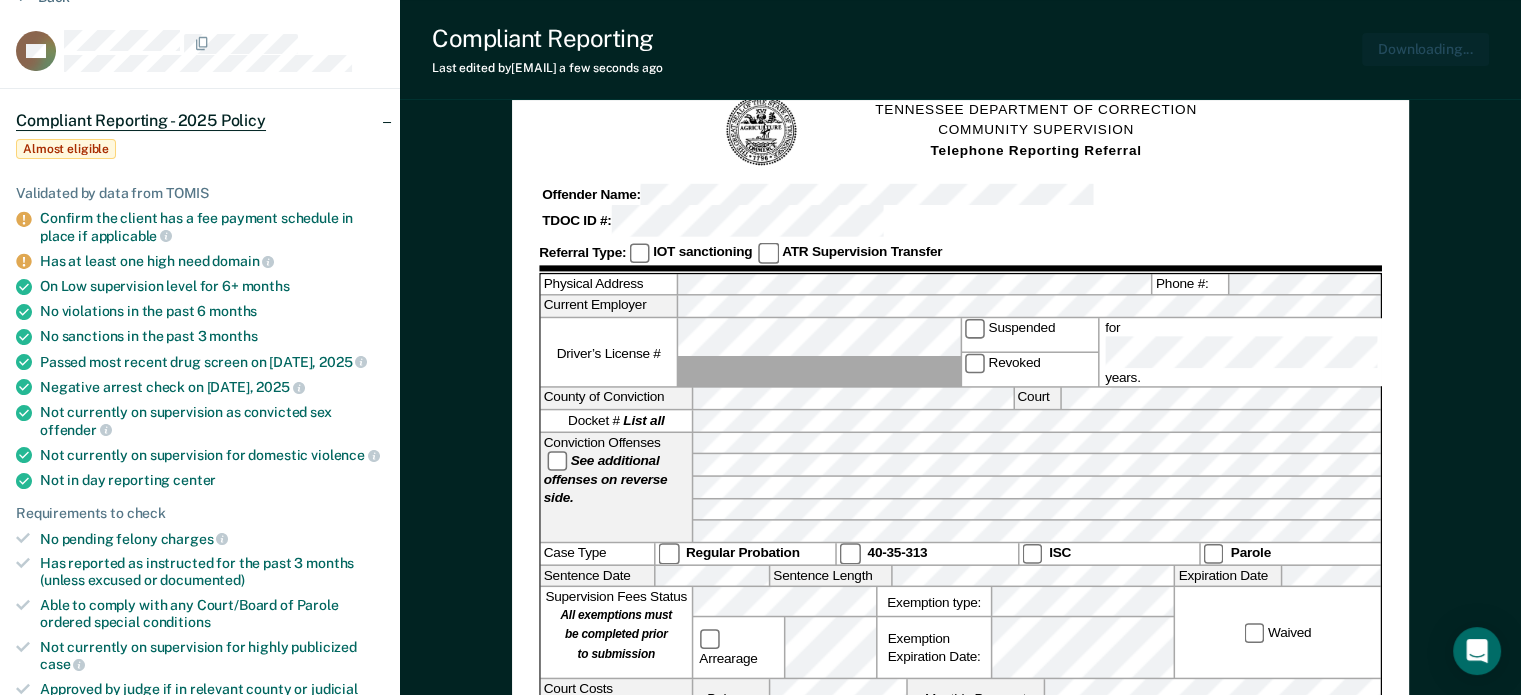 scroll, scrollTop: 0, scrollLeft: 0, axis: both 